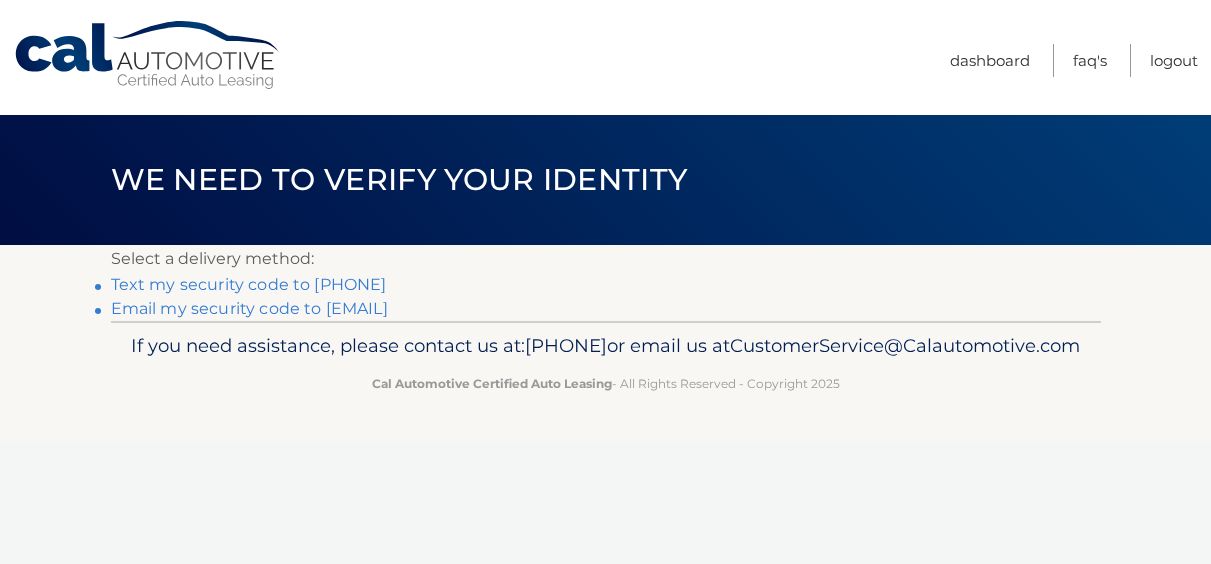 scroll, scrollTop: 0, scrollLeft: 0, axis: both 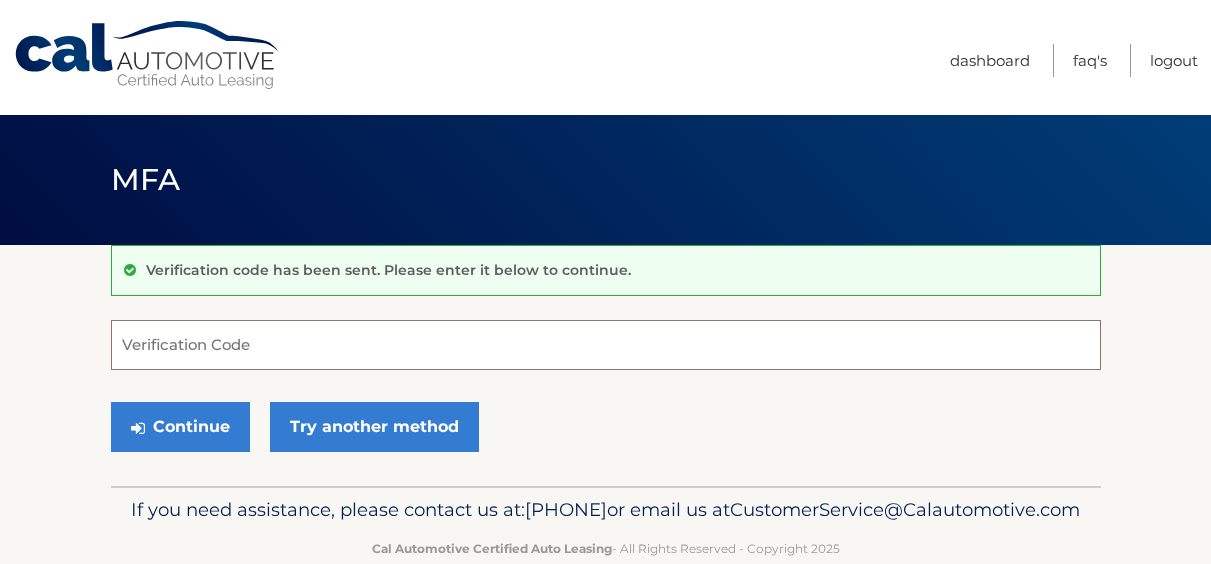 click on "Verification Code" at bounding box center (606, 345) 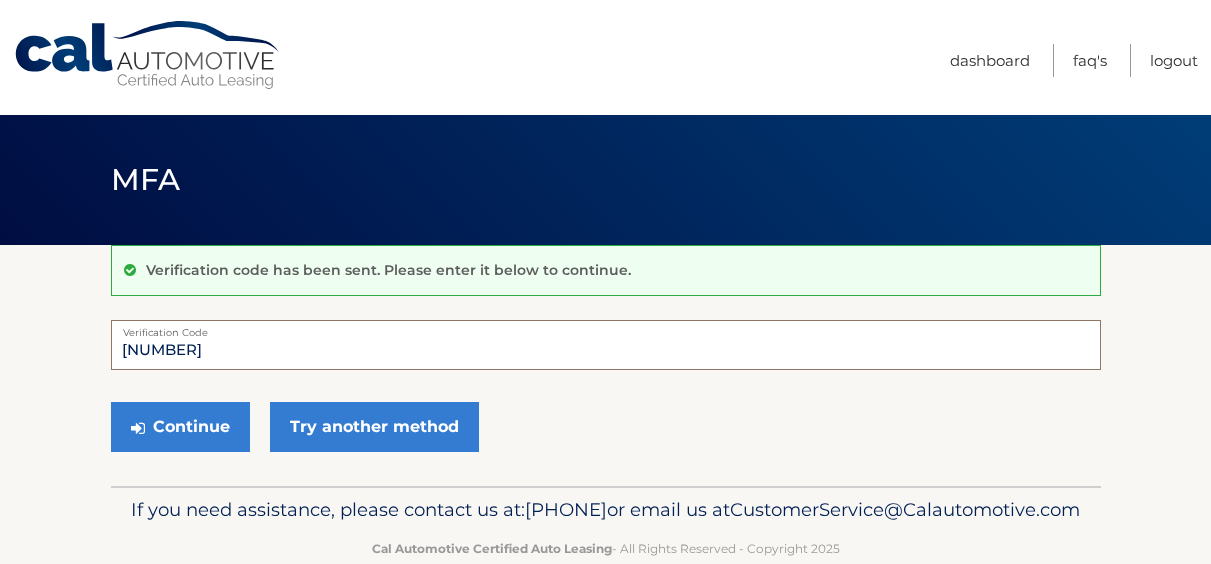 type on "[NUMBER]" 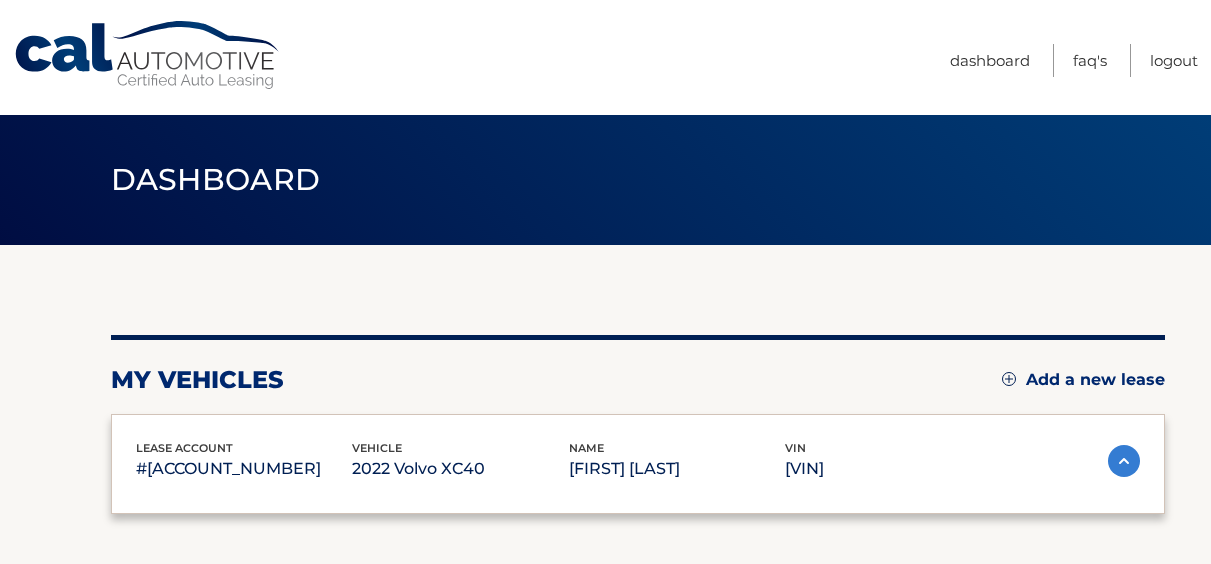 scroll, scrollTop: 0, scrollLeft: 0, axis: both 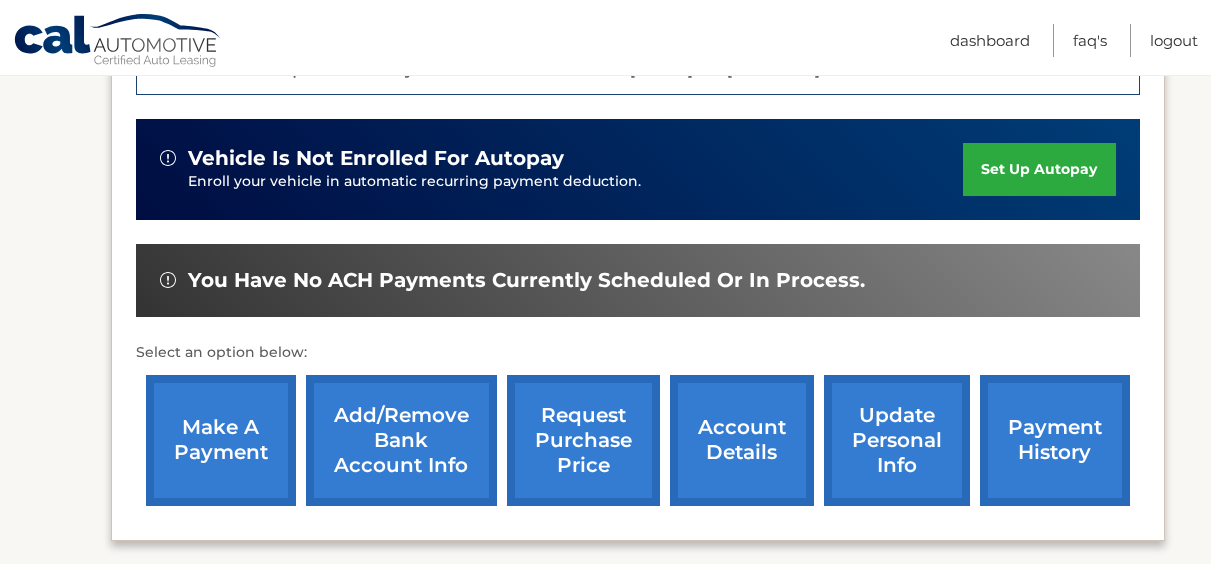 click on "make a payment" at bounding box center (221, 440) 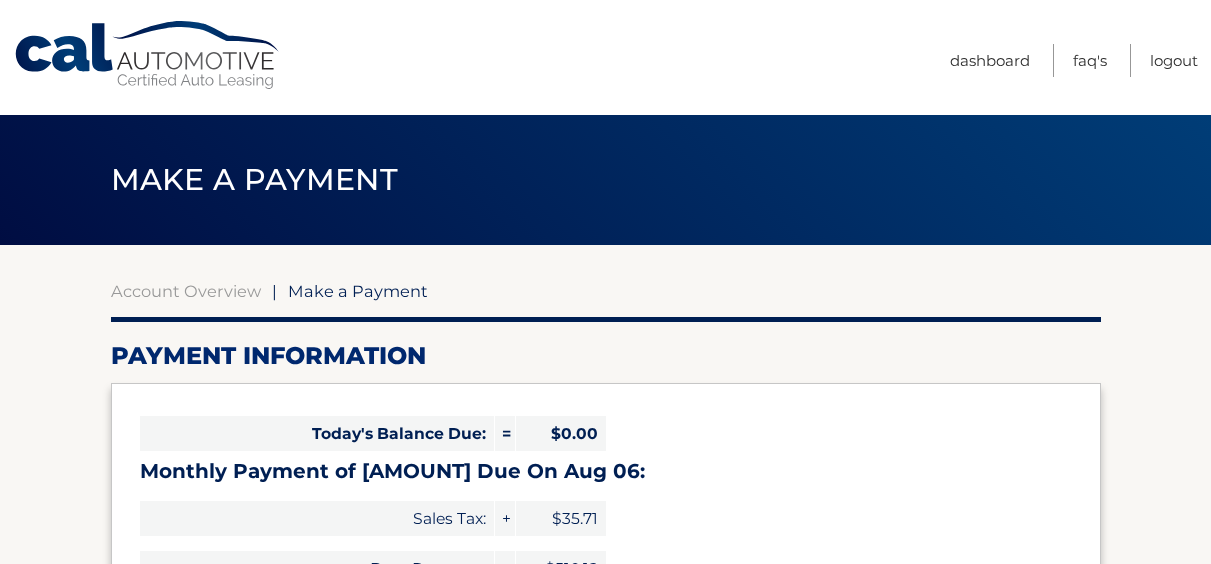 select on "OWRlMjU3ZjktYzdlOC00MjNjLWEwMDctZWM0NjA3YzU2ZTRm" 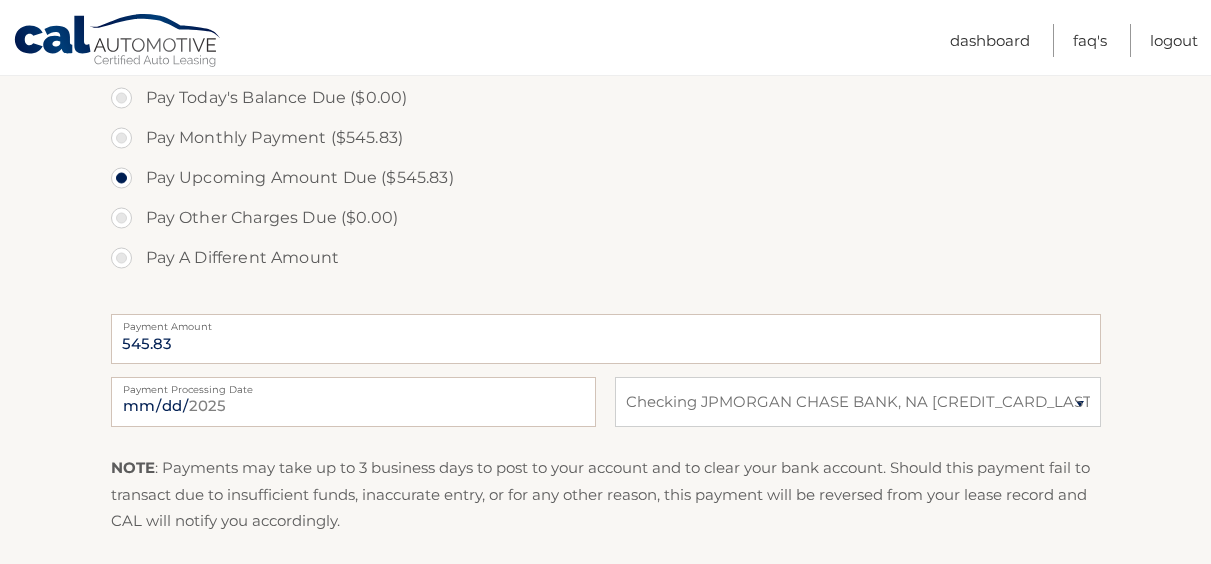 scroll, scrollTop: 615, scrollLeft: 0, axis: vertical 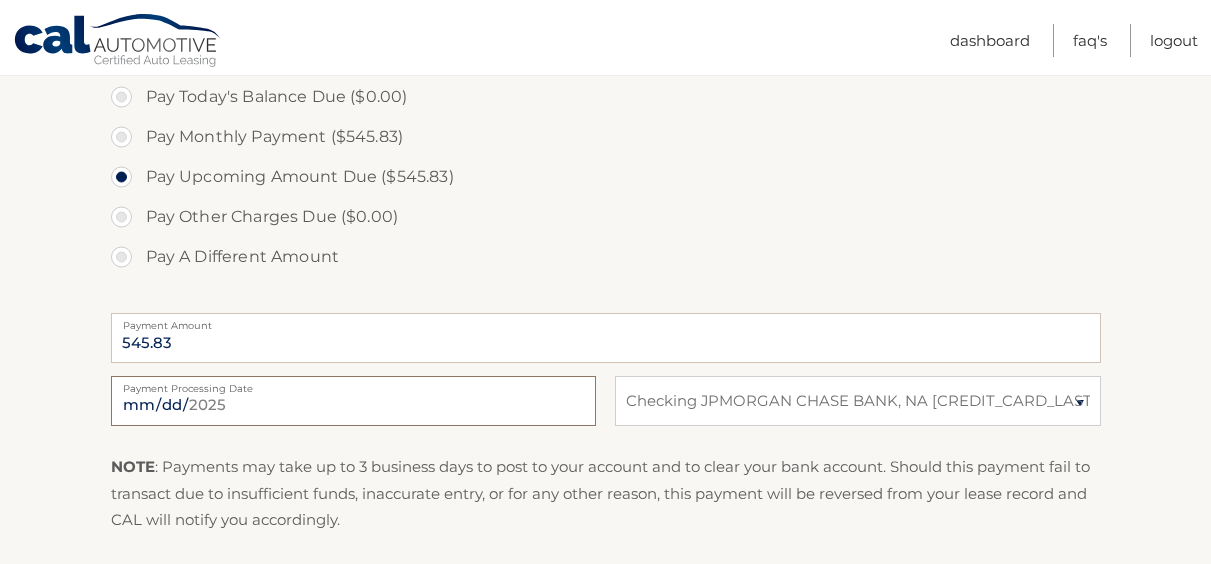 click on "2025-08-04" at bounding box center (353, 401) 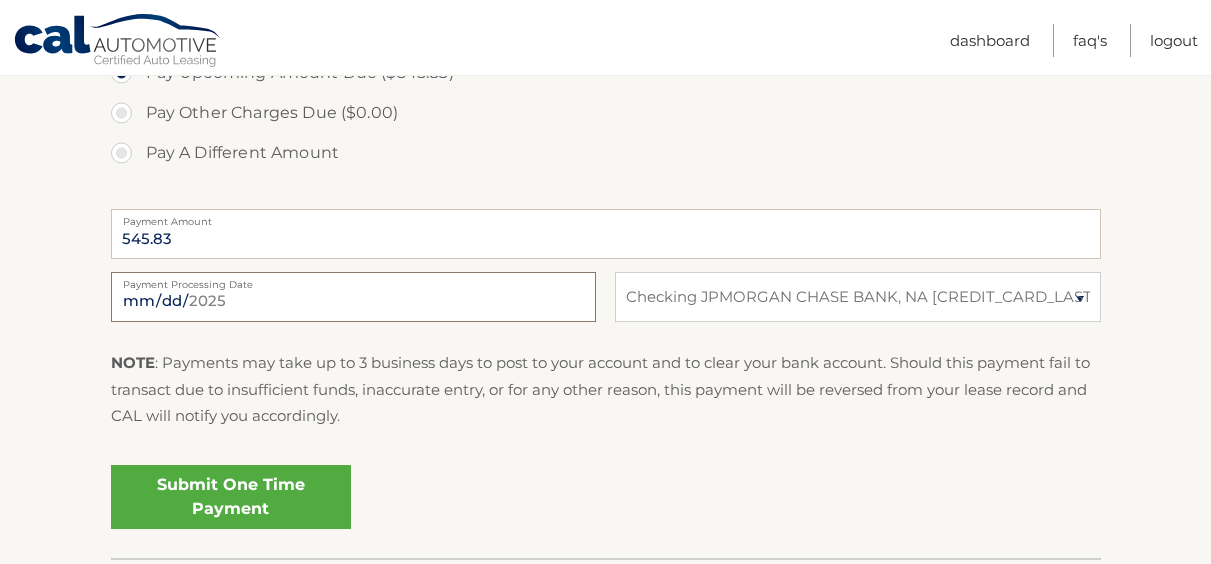 scroll, scrollTop: 865, scrollLeft: 0, axis: vertical 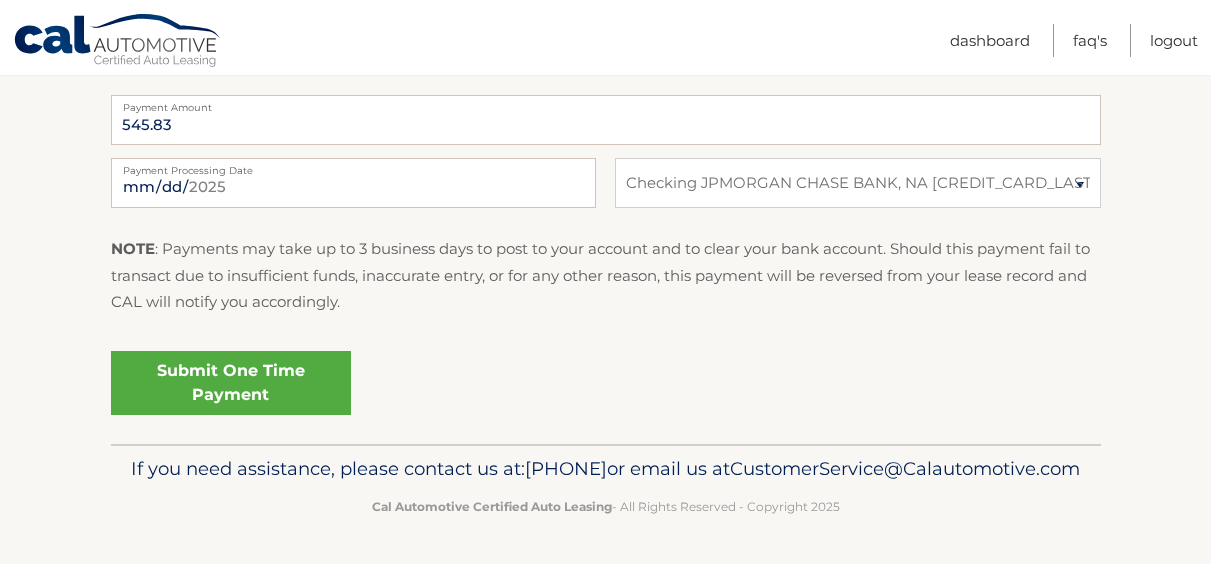 click on "Submit One Time Payment" at bounding box center [231, 383] 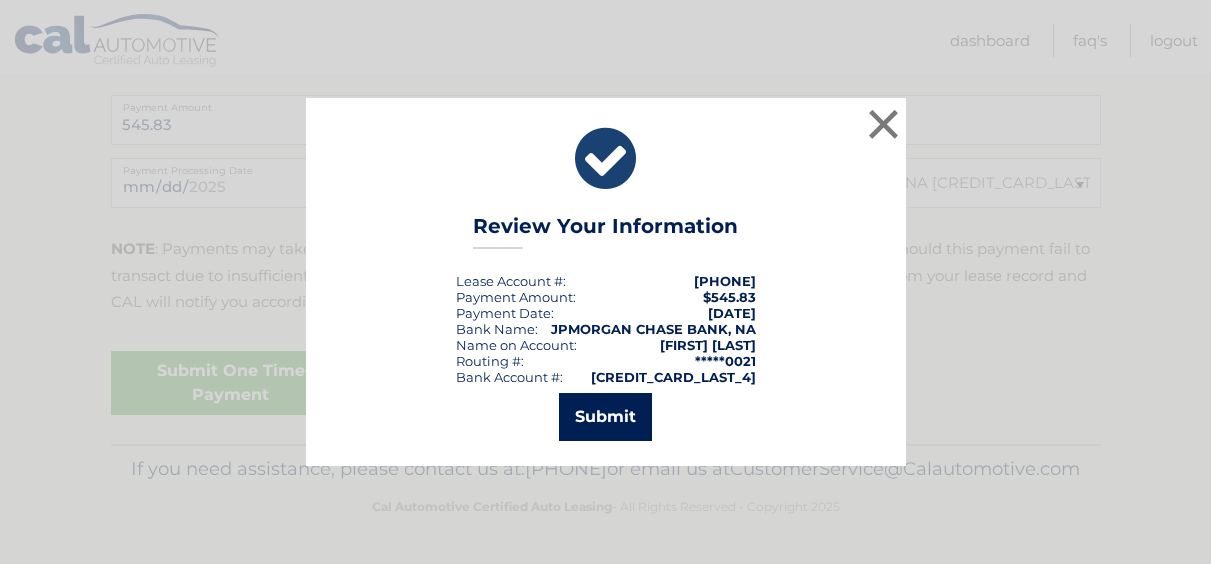 click on "Submit" at bounding box center (605, 417) 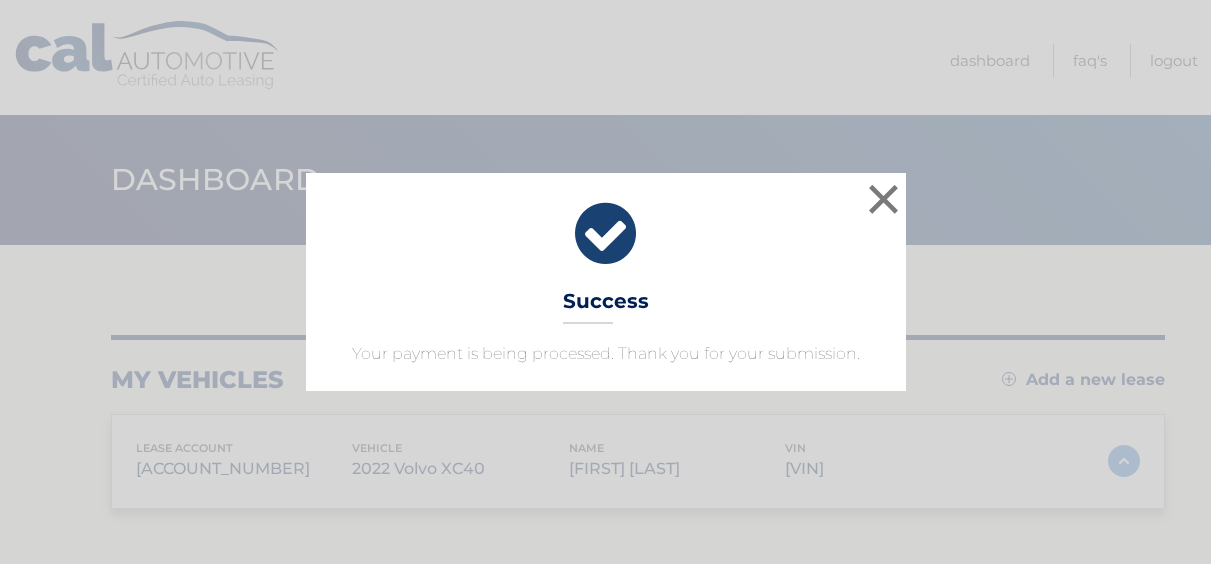scroll, scrollTop: 0, scrollLeft: 0, axis: both 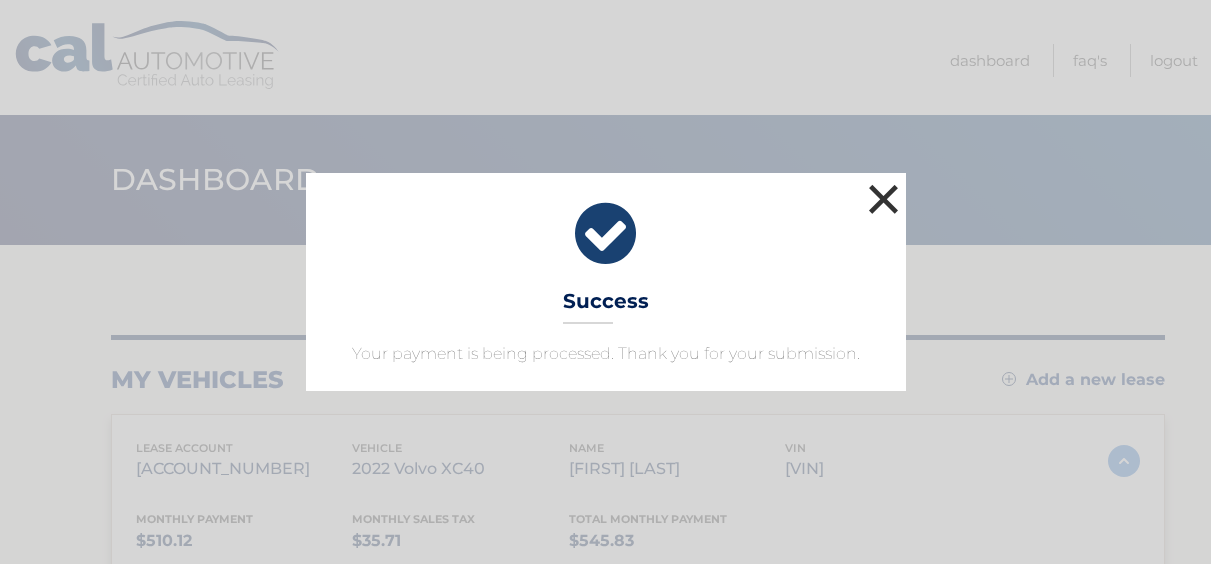 click on "×" at bounding box center (884, 199) 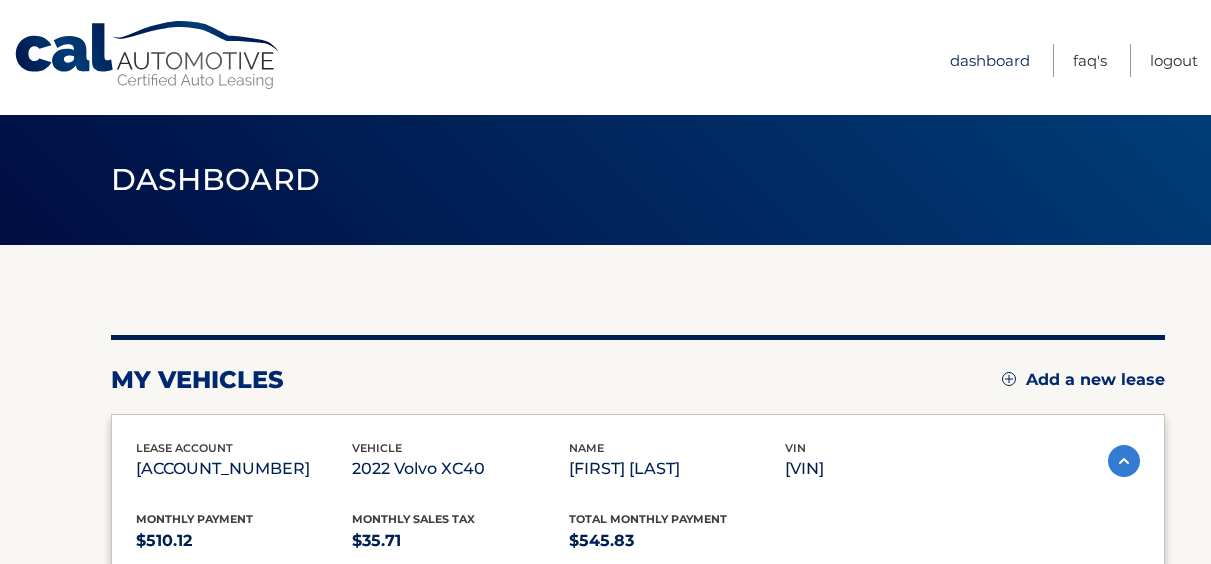 click on "Dashboard" at bounding box center (990, 60) 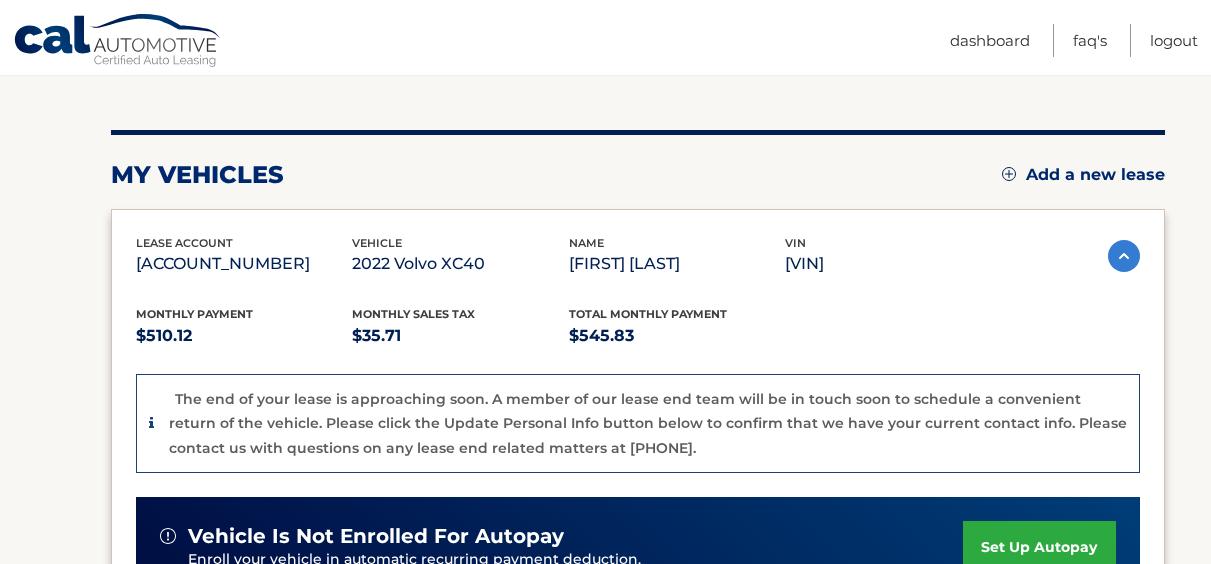 scroll, scrollTop: 207, scrollLeft: 0, axis: vertical 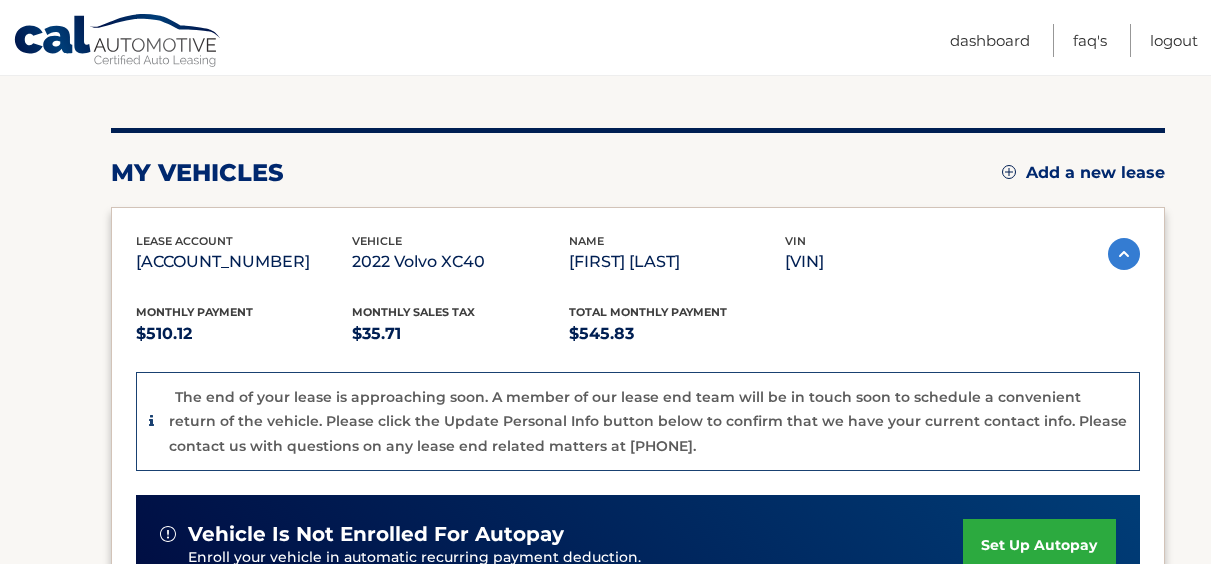 click on "[ACCOUNT_NUMBER]" at bounding box center (244, 262) 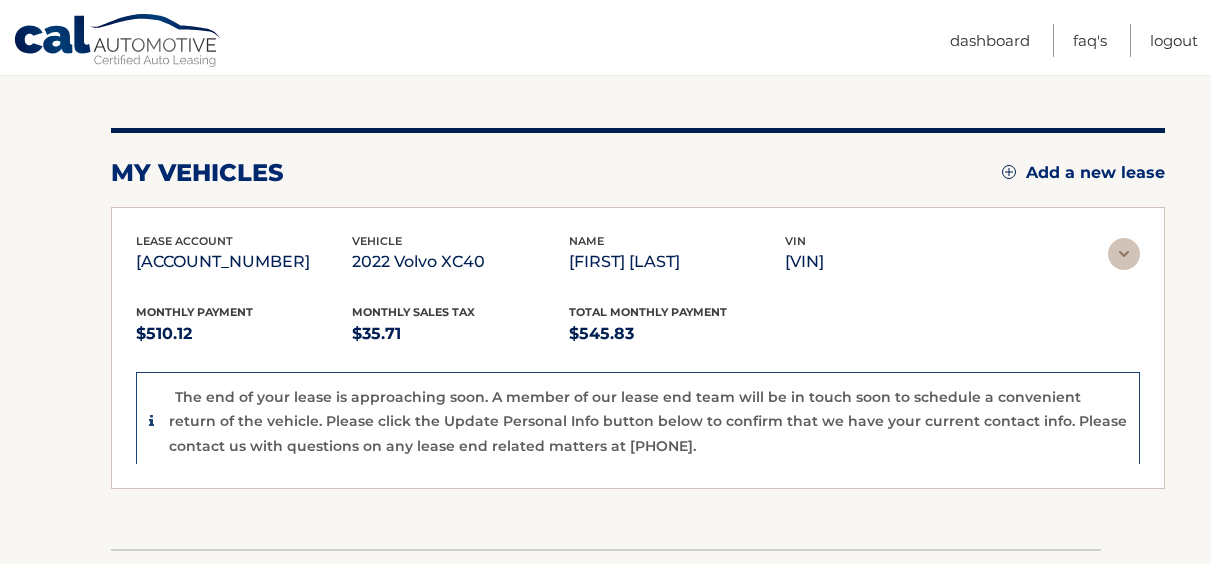 scroll, scrollTop: 155, scrollLeft: 0, axis: vertical 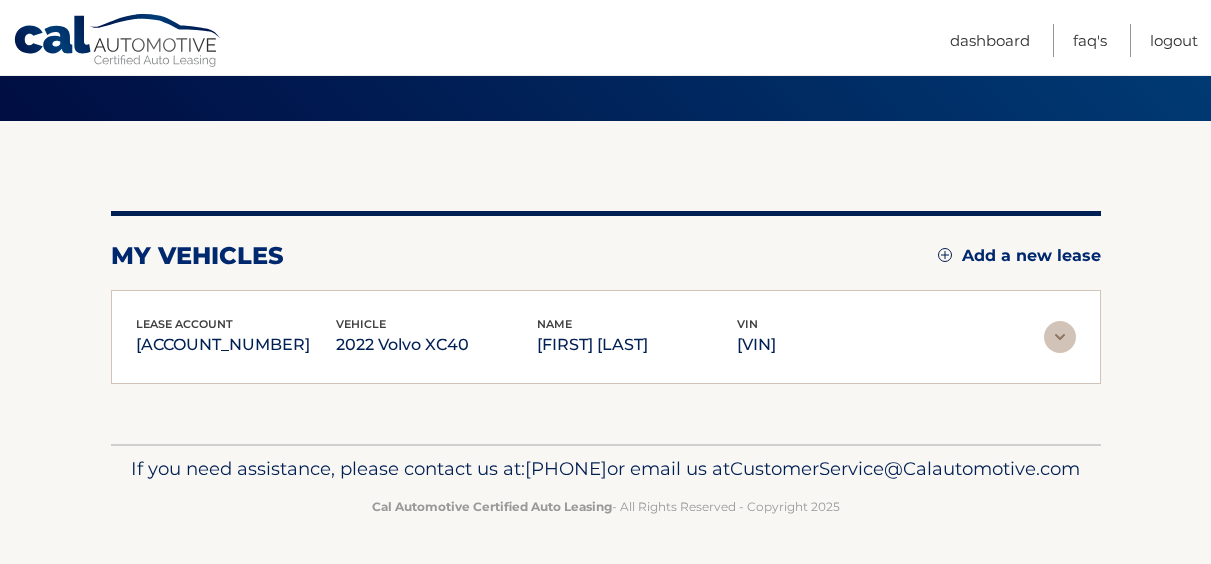 click on "lease account
[ACCOUNT_NUMBER]
vehicle
2022 Volvo XC40
name
[FIRST] [LAST]
vin
[VIN]
Monthly Payment
$510.12
Monthly sales Tax
$35.71
Total Monthly Payment
$545.83" at bounding box center [606, 337] 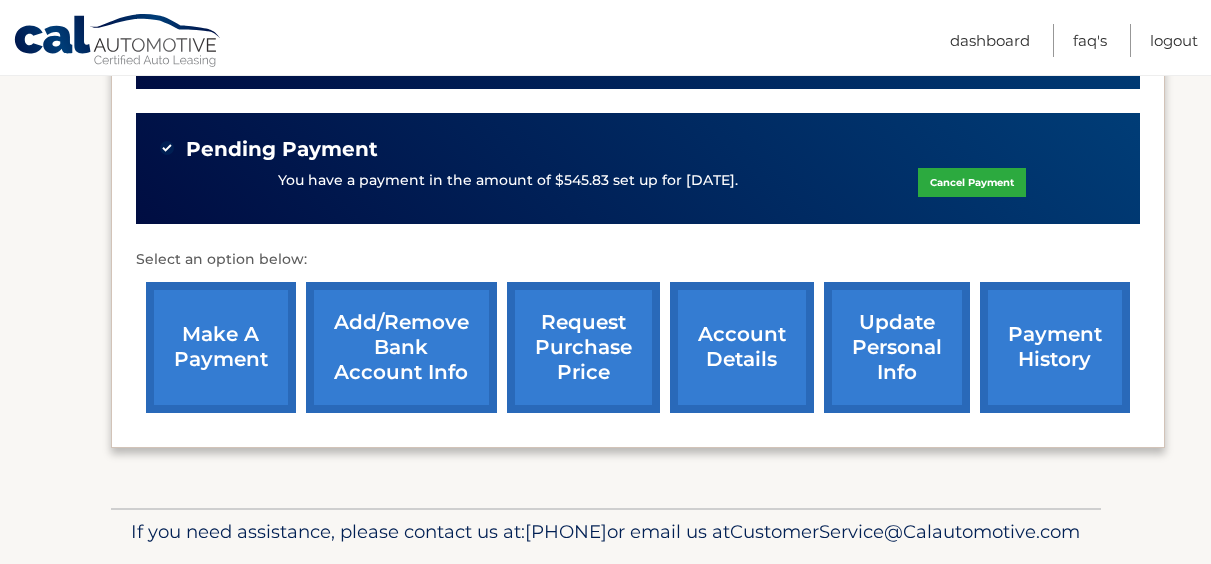 scroll, scrollTop: 716, scrollLeft: 0, axis: vertical 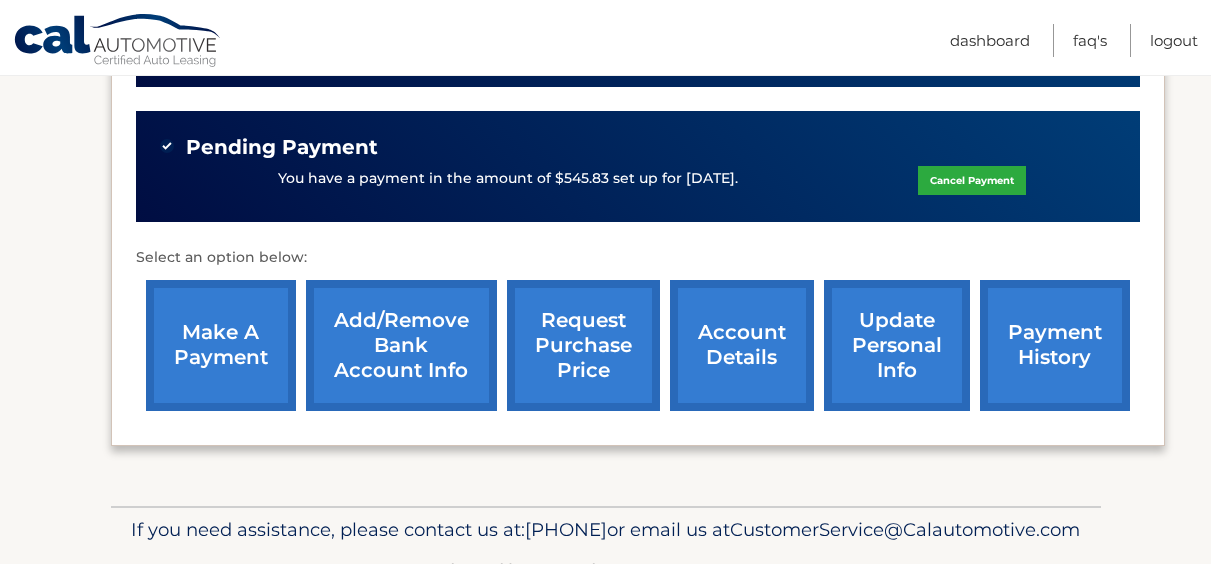 click on "account details" at bounding box center [742, 345] 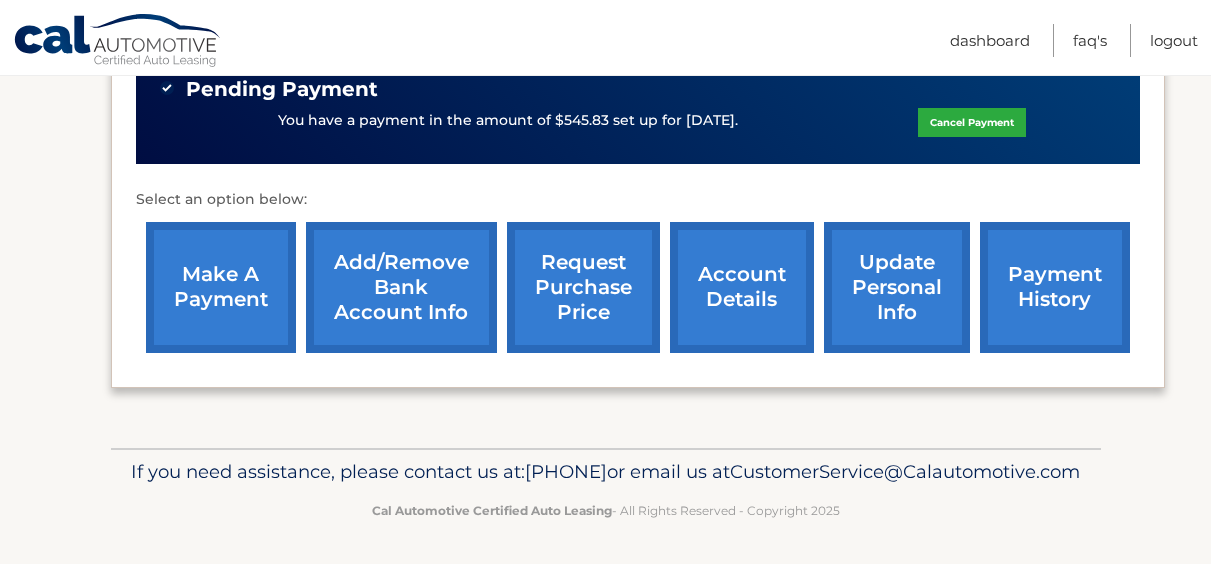 scroll, scrollTop: 808, scrollLeft: 0, axis: vertical 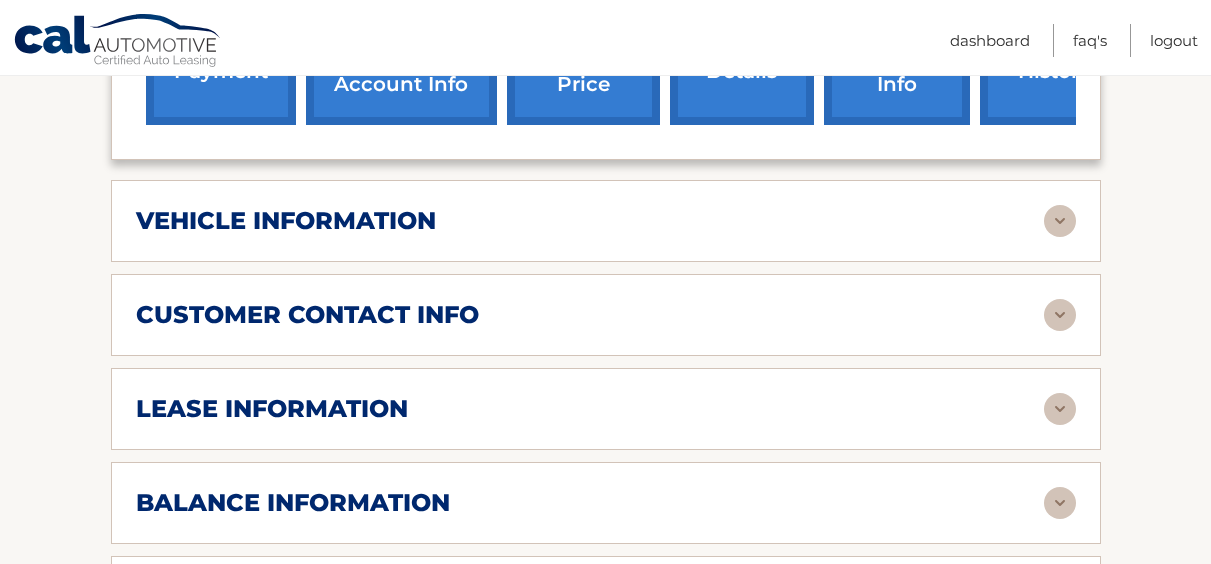 click on "vehicle information
vehicle Year
2022
vehicle make
Volvo
vehicle model
XC40
vehicle trim
T4 R-Design 4dr SUV
vehicle vin
YV4AC2HM3N2789333
Make Check Payable to:
name
CAL Automotive
And Send to:
address
P.O. Box 824929
city
Philadelphia
state
PA
zip code" at bounding box center [606, 221] 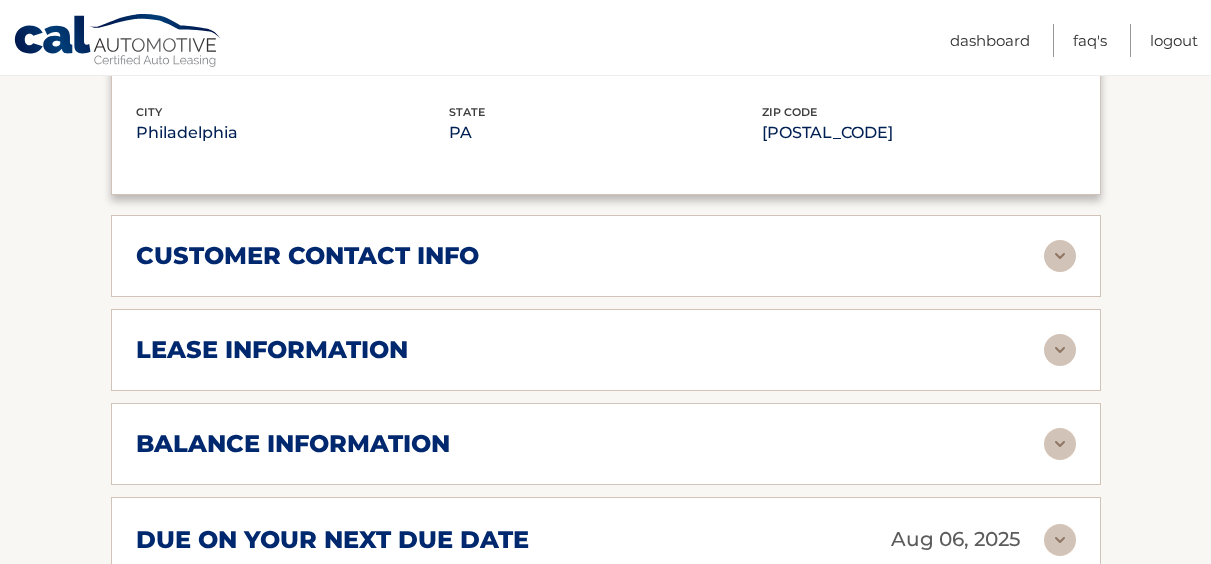 scroll, scrollTop: 1460, scrollLeft: 0, axis: vertical 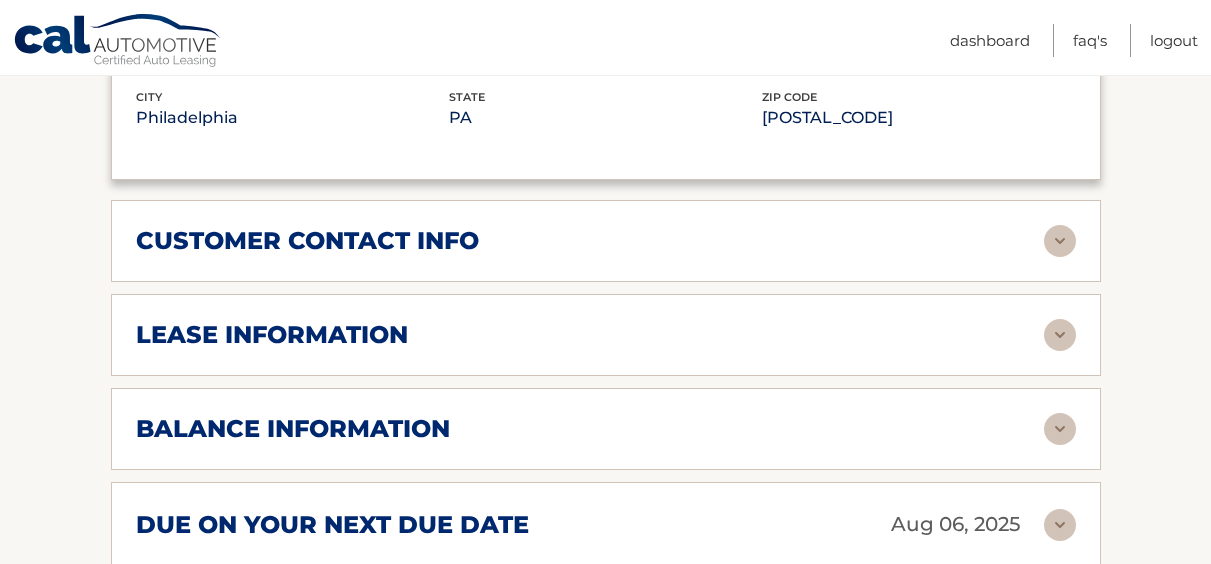 click at bounding box center (1060, 335) 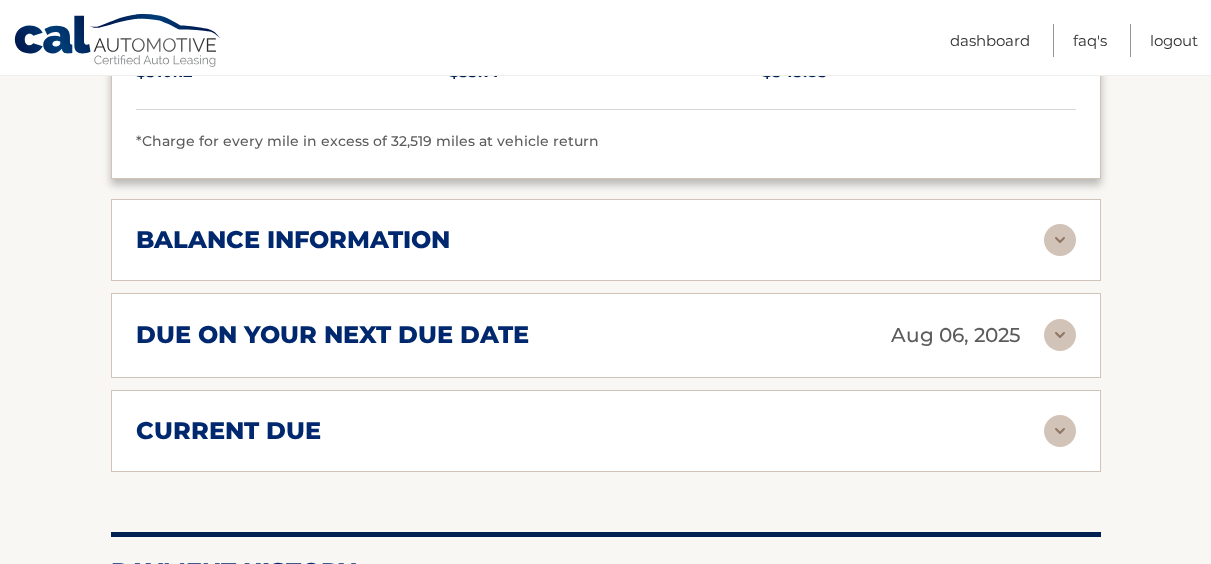 scroll, scrollTop: 2070, scrollLeft: 0, axis: vertical 